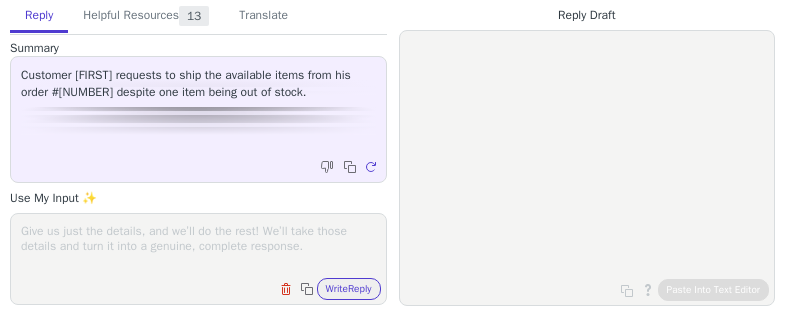 scroll, scrollTop: 0, scrollLeft: 0, axis: both 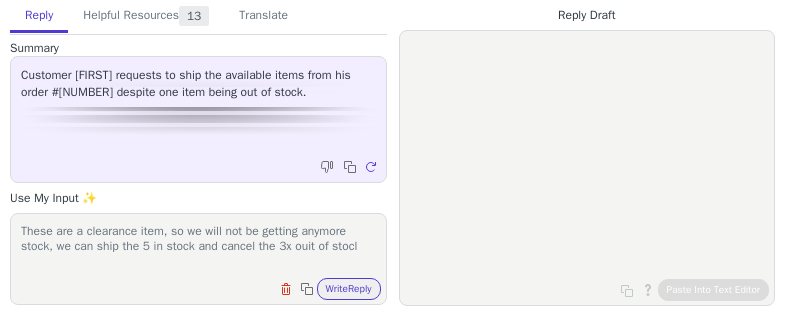 click on "These are a clearance item, so we will not be getting anymore stock, we can ship the 5 in stock and cancel the 3x ouit of stocl" at bounding box center (198, 246) 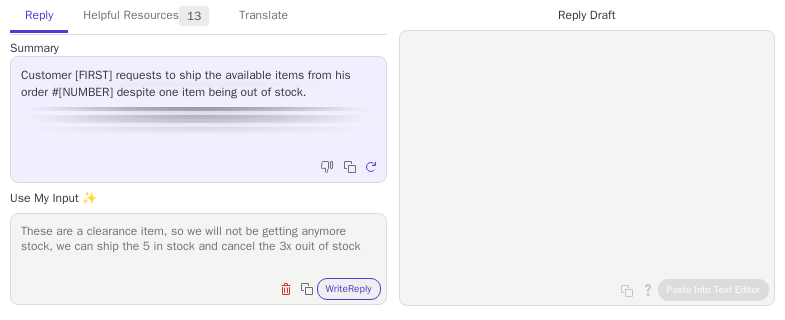 paste on "Clearance - Self Tapping Screws" 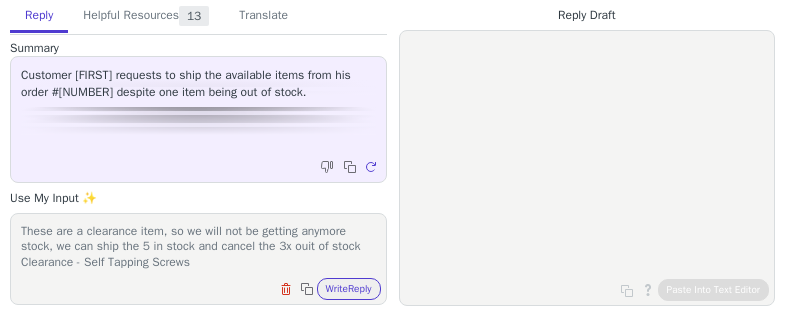 scroll, scrollTop: 1, scrollLeft: 0, axis: vertical 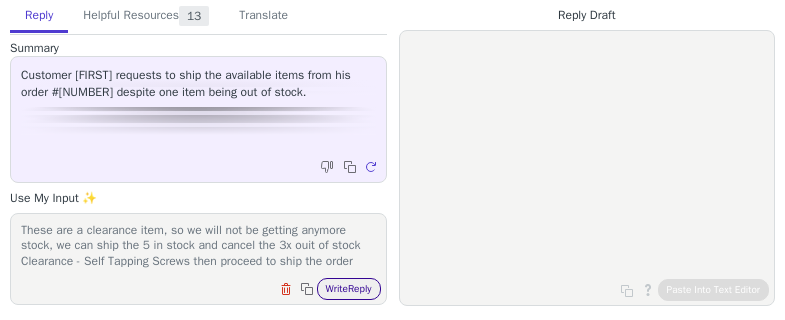 type on "These are a clearance item, so we will not be getting anymore stock, we can ship the 5 in stock and cancel the 3x ouit of stock Clearance - Self Tapping Screws then proceed to ship the order" 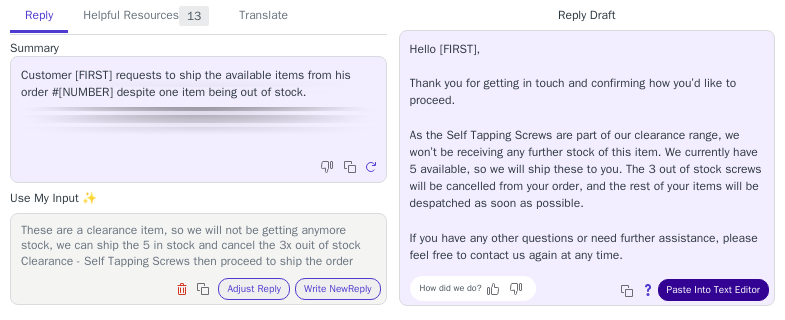 click on "Paste Into Text Editor" at bounding box center (713, 290) 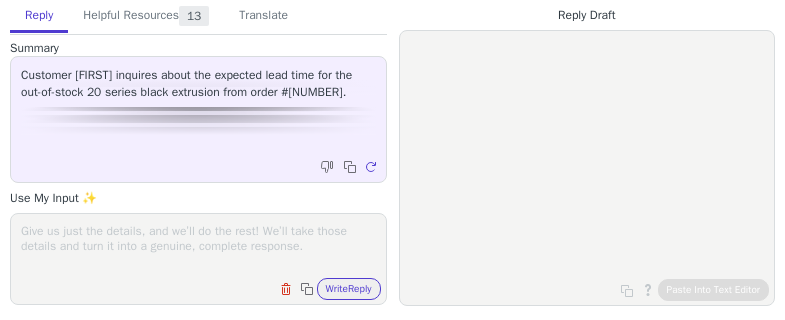 scroll, scrollTop: 0, scrollLeft: 0, axis: both 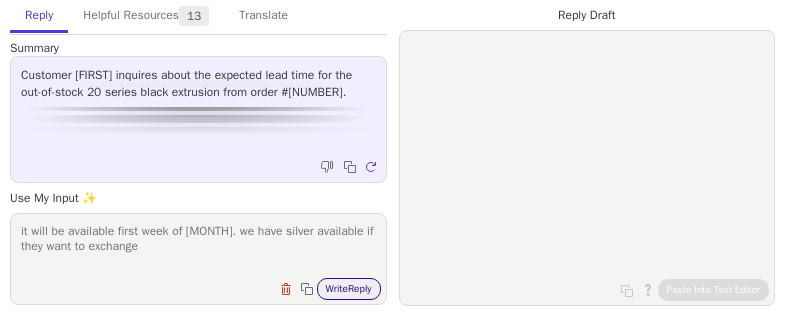 type on "it will be available first week of august. we have silver available if they want to exchange" 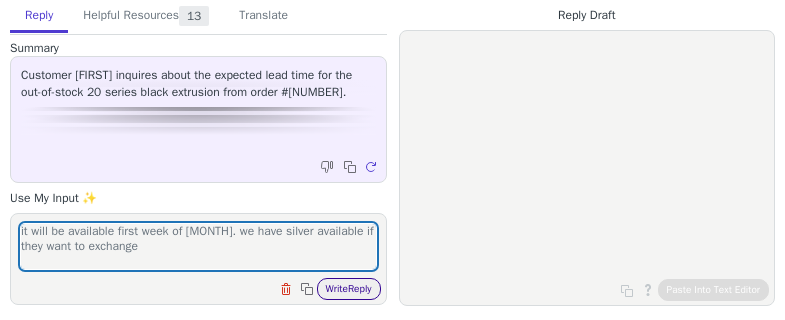 click on "Write  Reply" at bounding box center [349, 289] 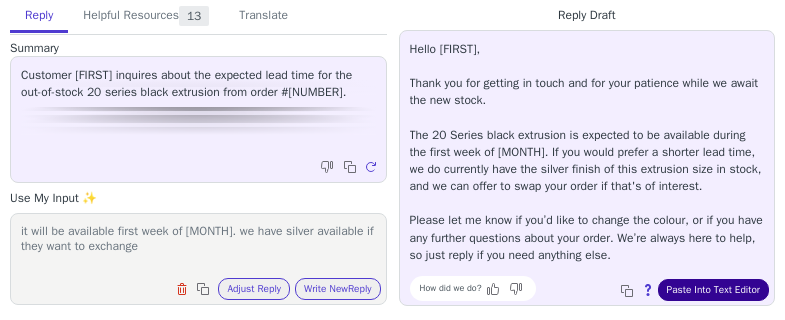 click on "Paste Into Text Editor" at bounding box center [713, 290] 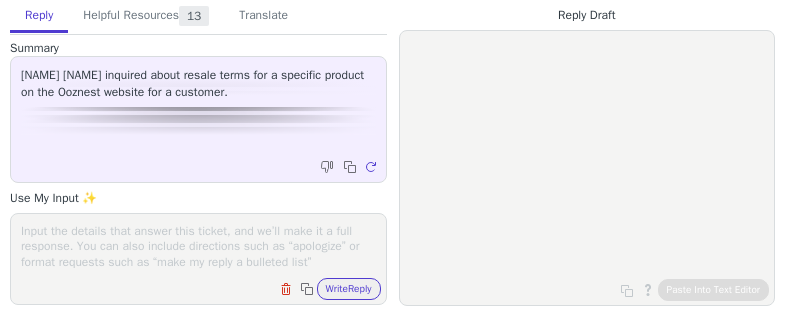 scroll, scrollTop: 0, scrollLeft: 0, axis: both 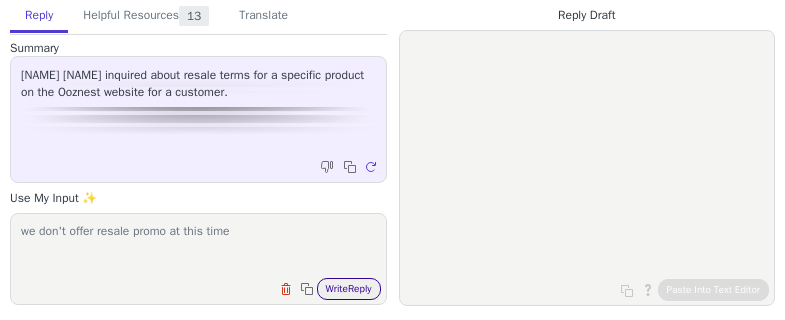 type on "we don't offer resale promo at this time" 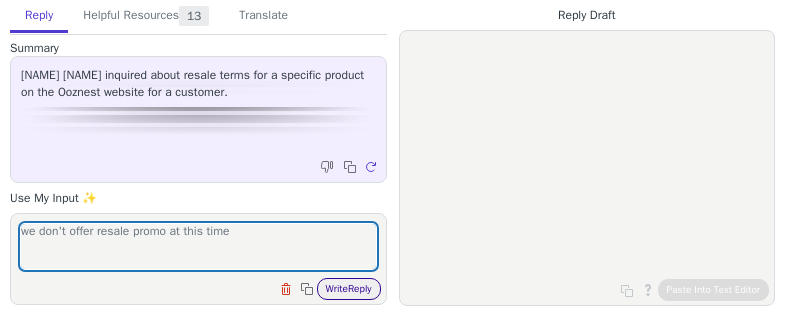 click on "Write  Reply" at bounding box center [349, 289] 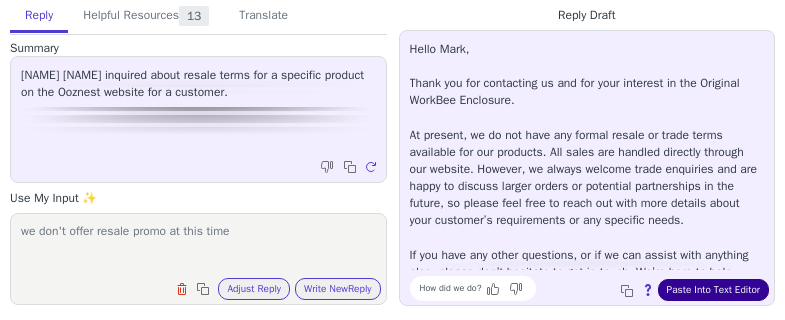 click on "Paste Into Text Editor" at bounding box center [713, 290] 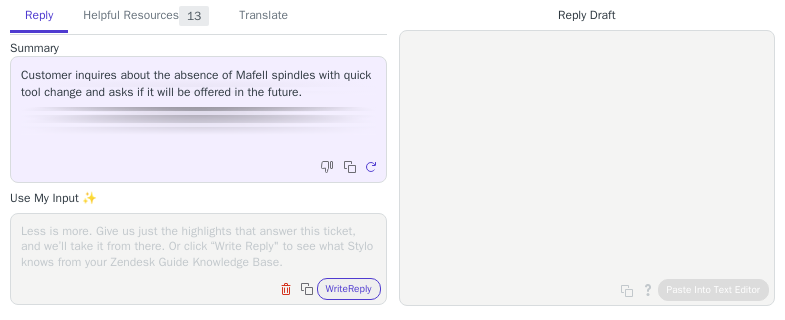scroll, scrollTop: 0, scrollLeft: 0, axis: both 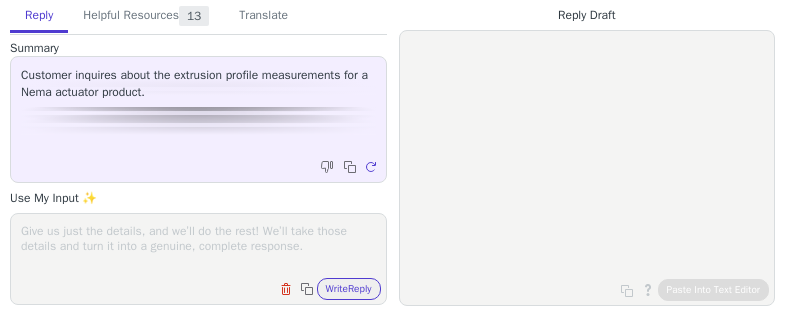 click at bounding box center [198, 246] 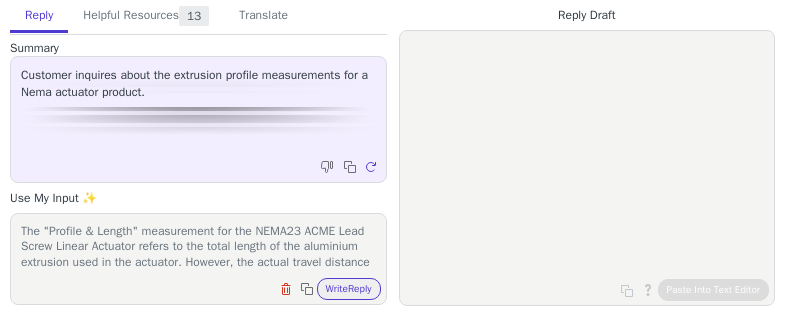 scroll, scrollTop: 109, scrollLeft: 0, axis: vertical 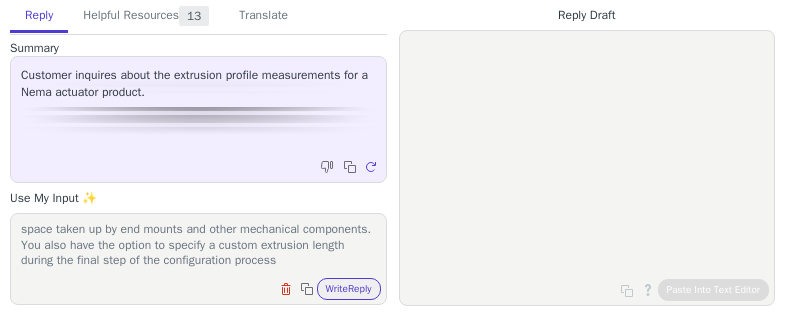 type on "The "Profile & Length" measurement for the NEMA23 ACME Lead Screw Linear Actuator refers to the total length of the aluminium extrusion used in the actuator. However, the actual travel distance of the gantry is 100mm less than this extrusion length. For example, if you select a 1000mm extrusion, the maximum travel distance will be 900mm. This 100mm difference accounts for the space taken up by end mounts and other mechanical components. You also have the option to specify a custom extrusion length during the final step of the configuration process" 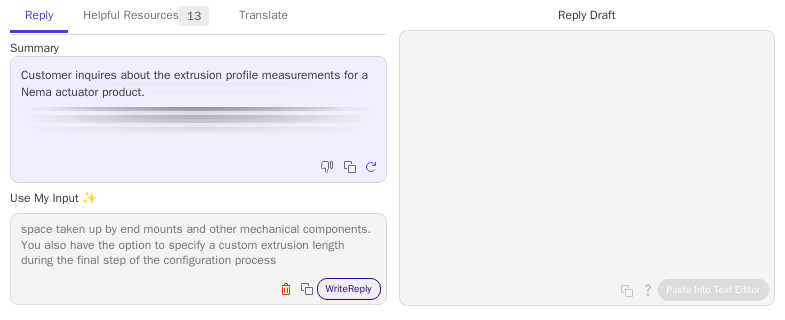 click on "Write  Reply" at bounding box center (349, 289) 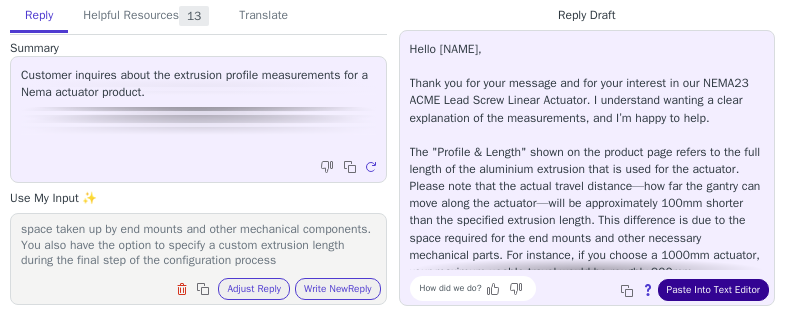 click on "Paste Into Text Editor" at bounding box center [713, 290] 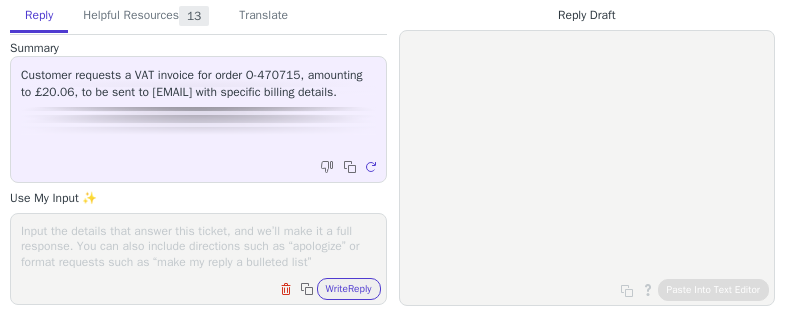 scroll, scrollTop: 0, scrollLeft: 0, axis: both 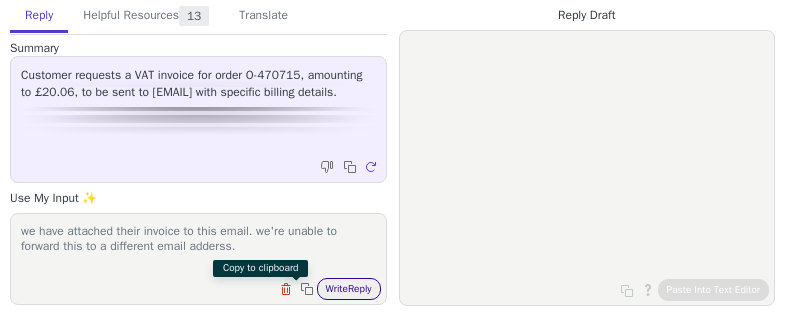 type on "we have attached their invoice to this email. we're unable to forward this to a different email adderss." 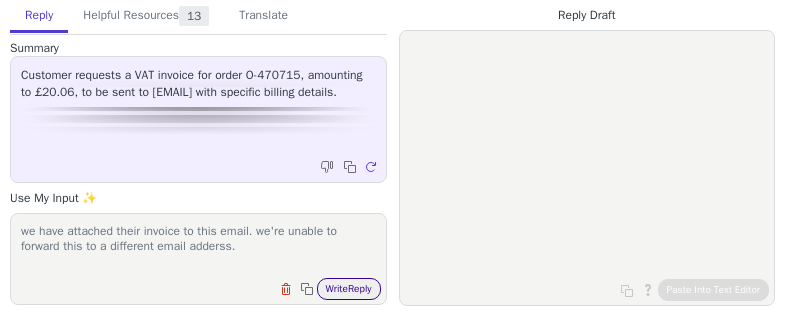 click on "Write  Reply" at bounding box center (349, 289) 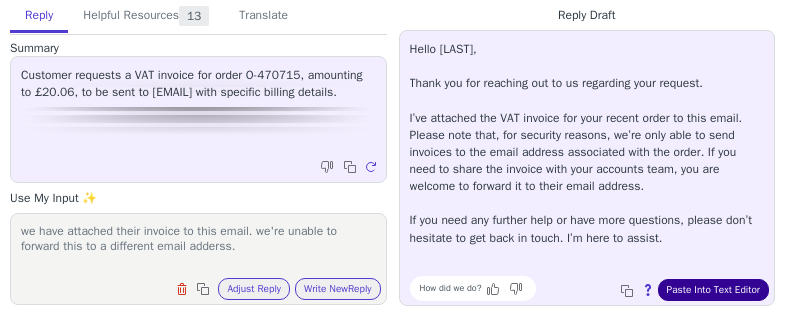 click on "Paste Into Text Editor" at bounding box center (713, 290) 